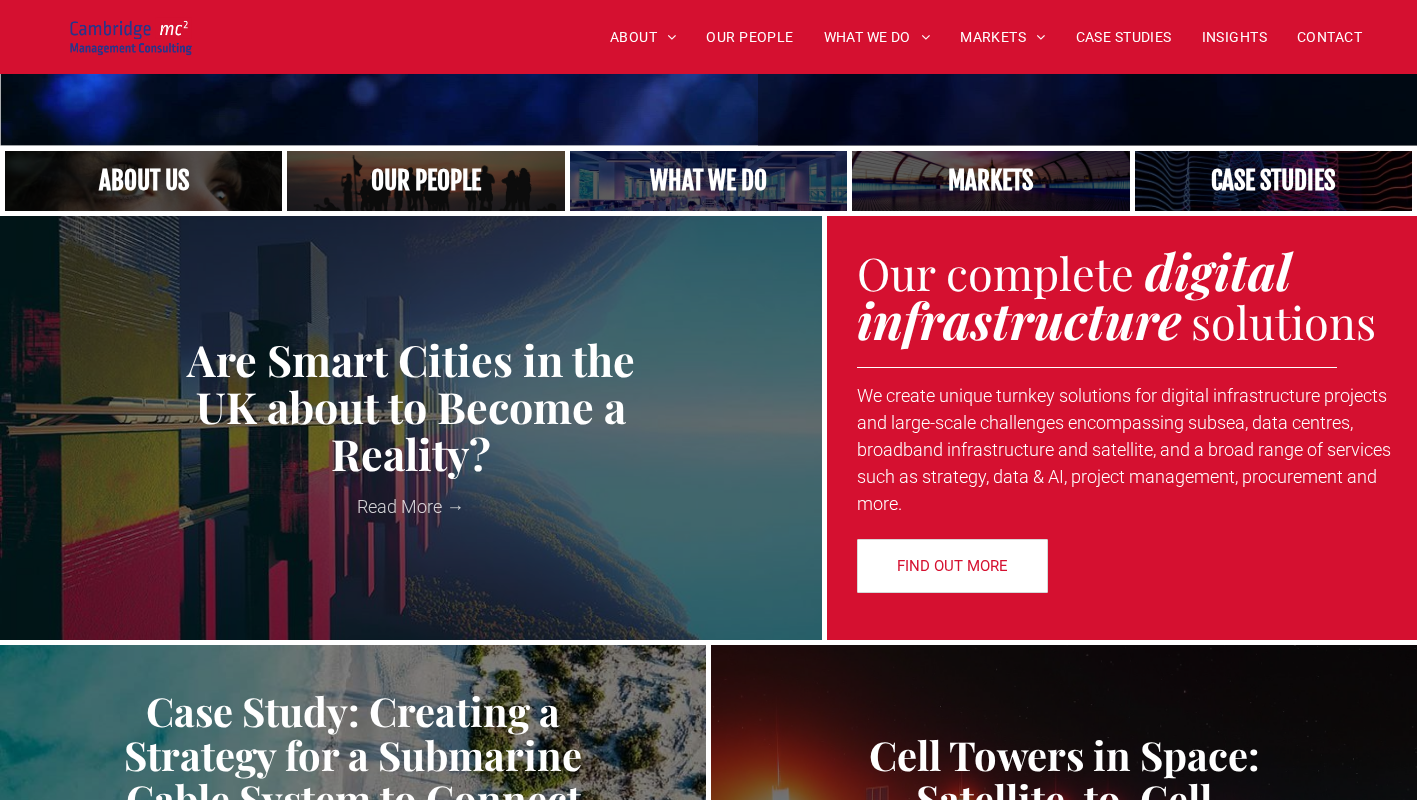scroll, scrollTop: 556, scrollLeft: 0, axis: vertical 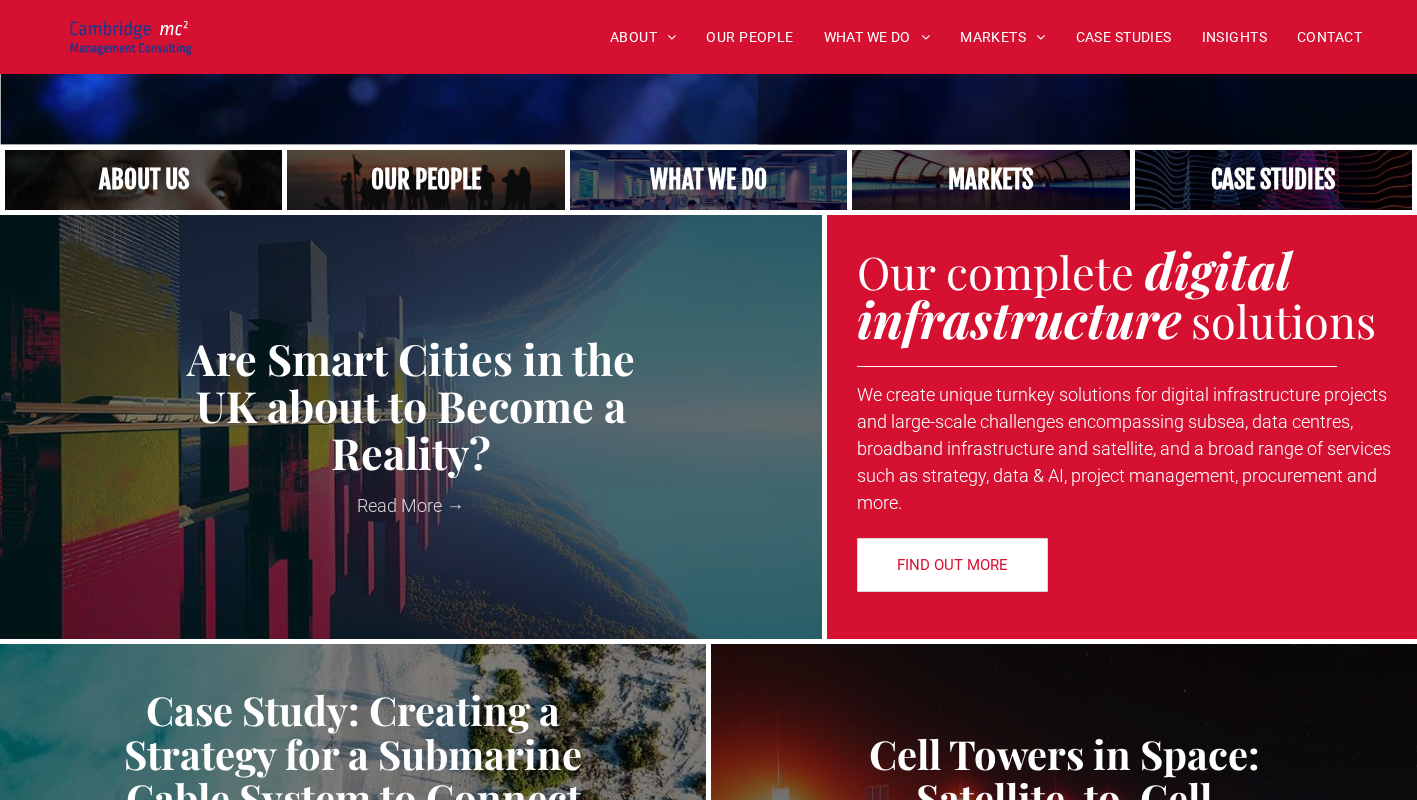 click at bounding box center [425, 180] 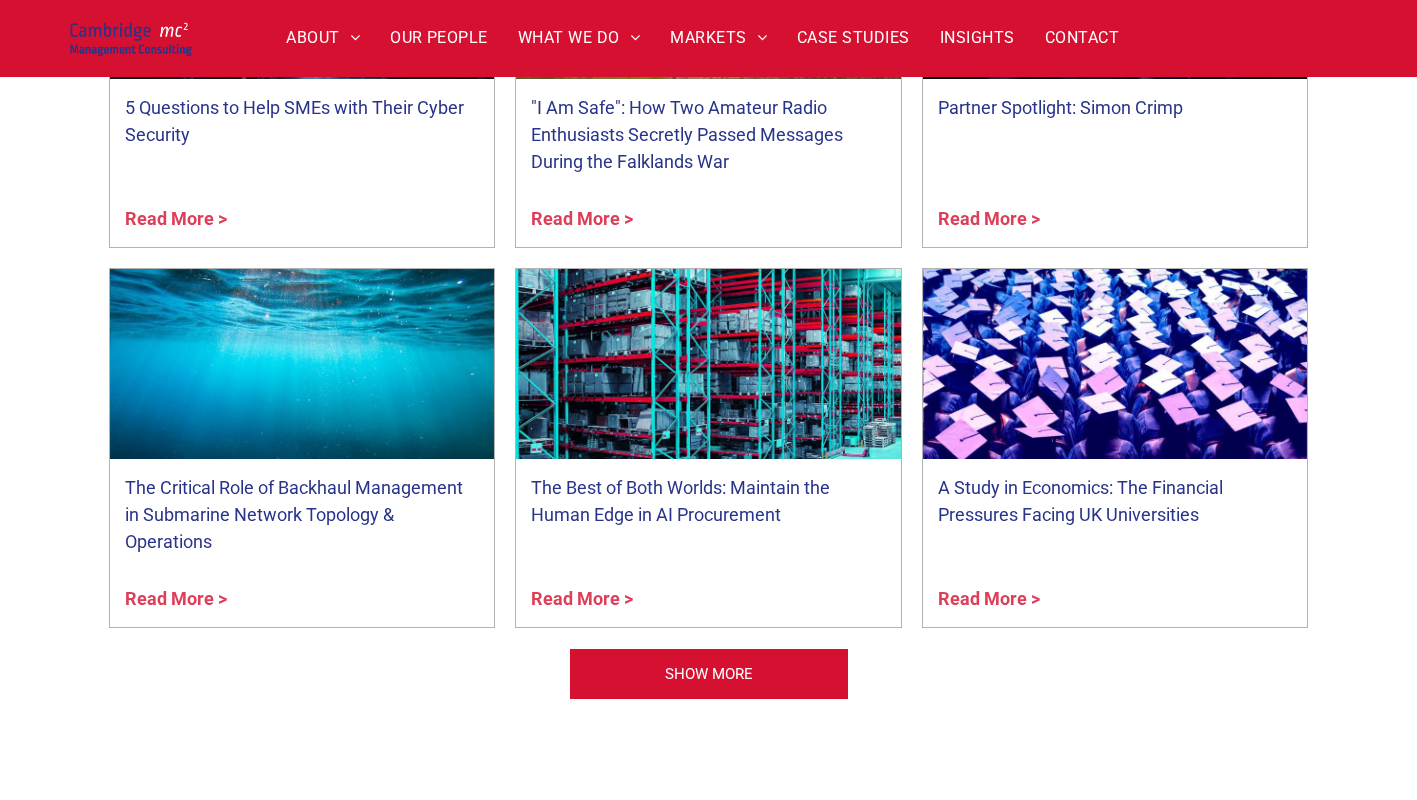 scroll, scrollTop: 7938, scrollLeft: 0, axis: vertical 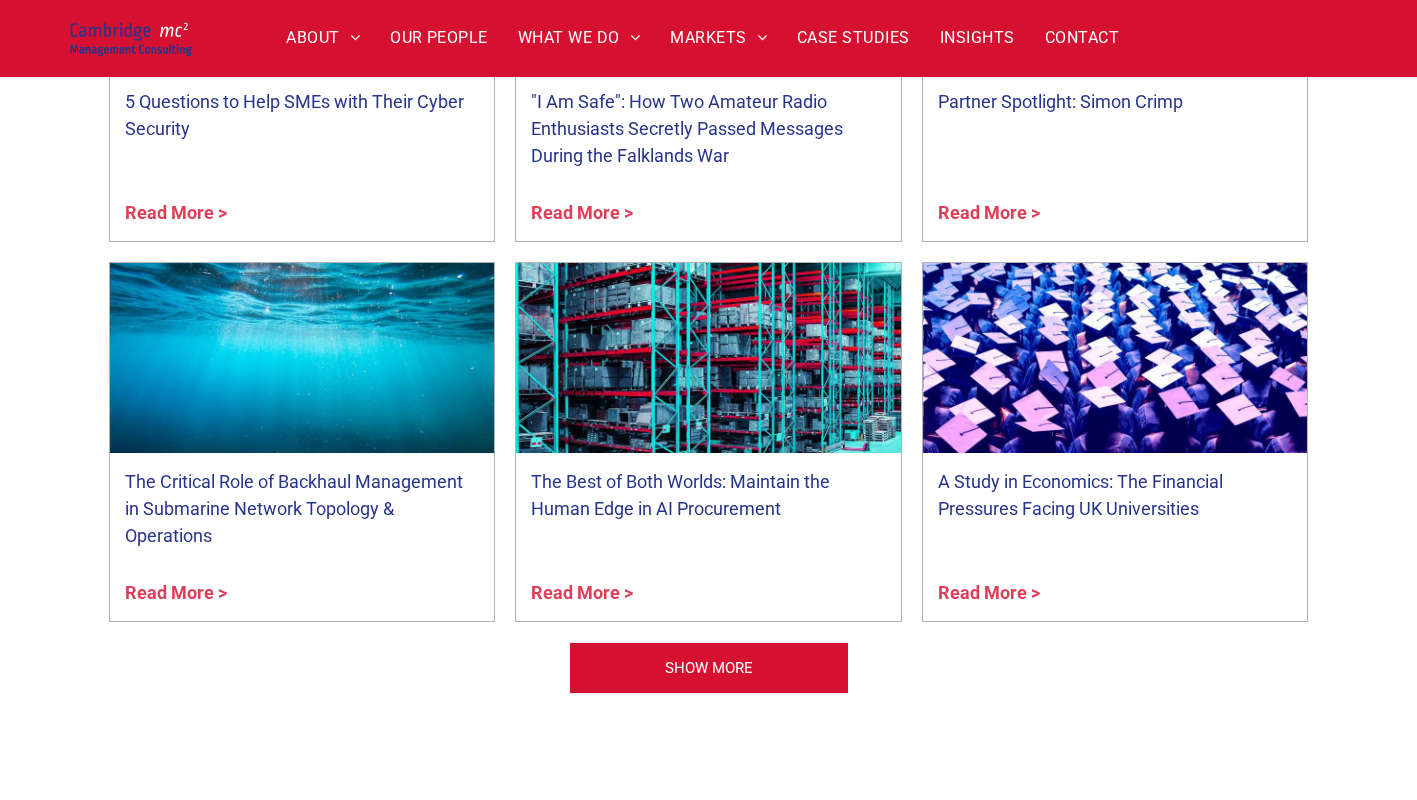click on "START-UP INVESTMENT SERVICES" at bounding box center (809, 235) 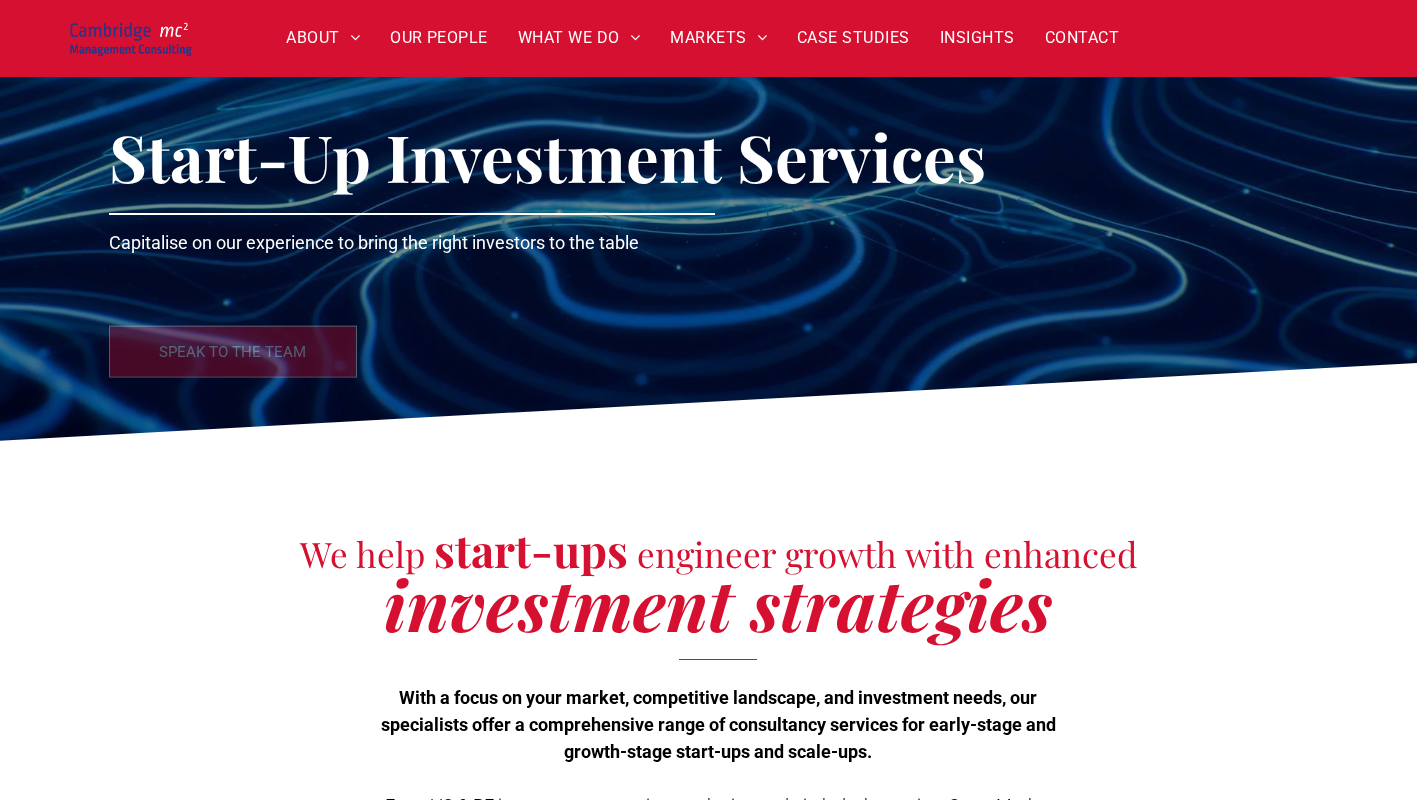 scroll, scrollTop: 426, scrollLeft: 0, axis: vertical 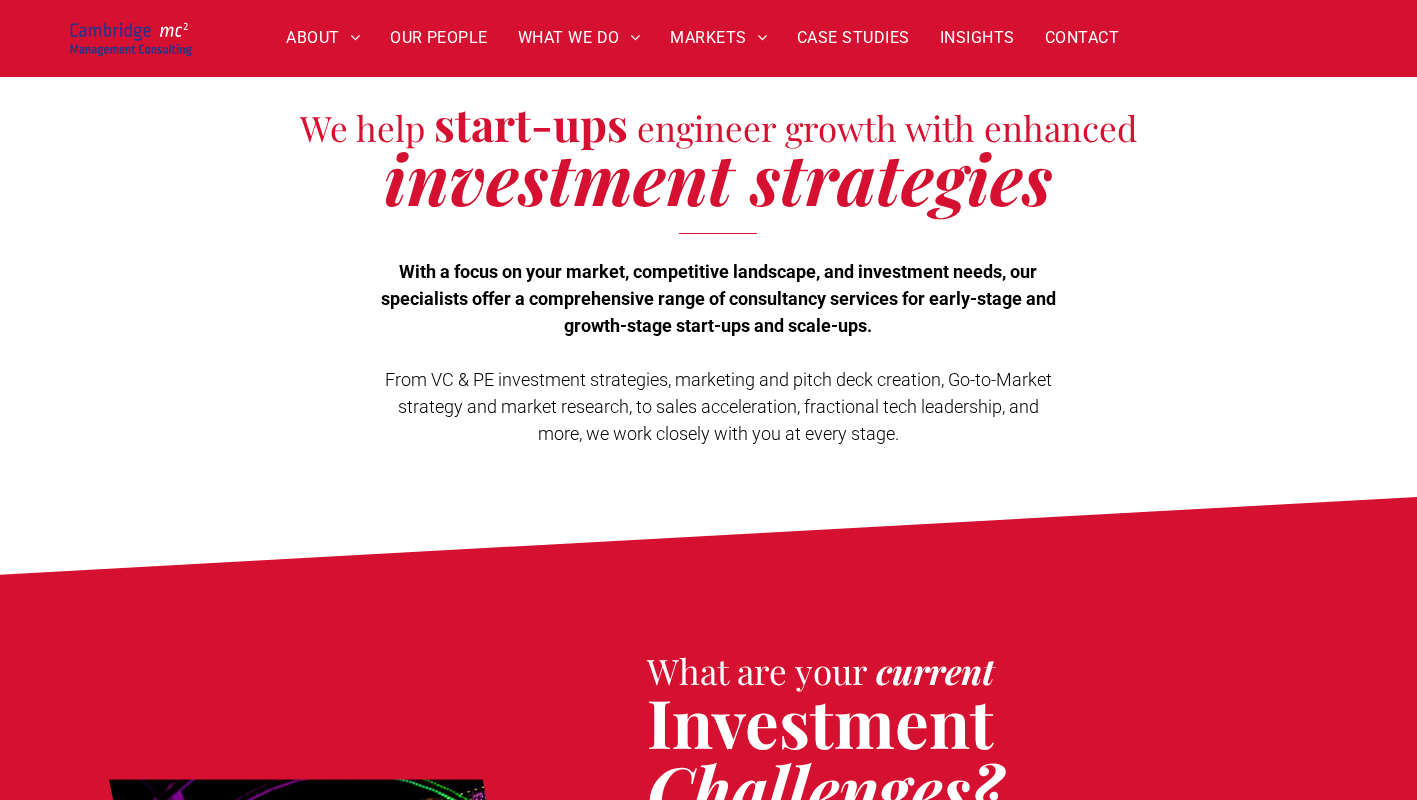 click on "From VC & PE investment strategies, marketing and pitch deck creation, Go-to-Market strategy and market research, to sales acceleration, fractional tech leadership, and more, we work closely with you at every stage." at bounding box center (718, 352) 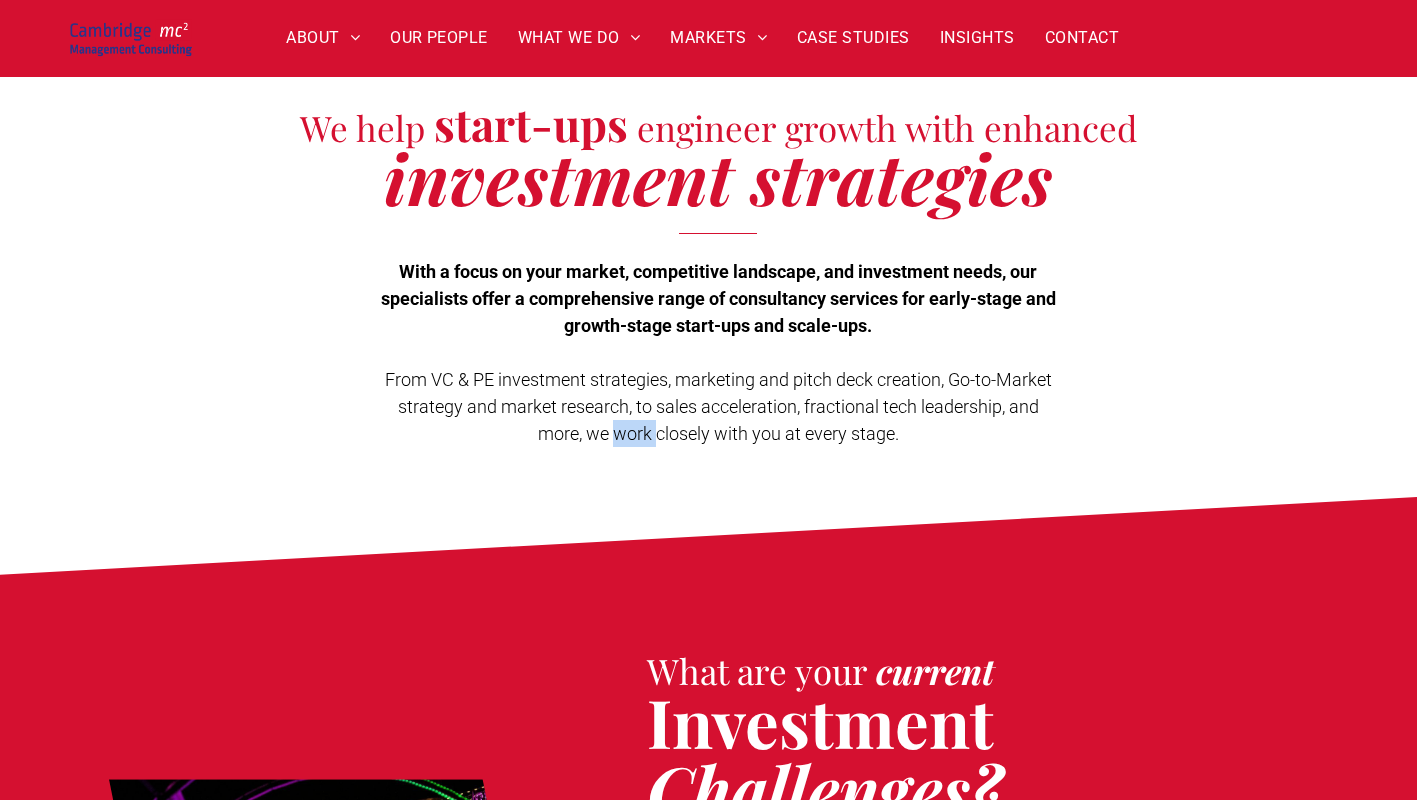click on "From VC & PE investment strategies, marketing and pitch deck creation, Go-to-Market strategy and market research, to sales acceleration, fractional tech leadership, and more, we work closely with you at every stage." at bounding box center [718, 352] 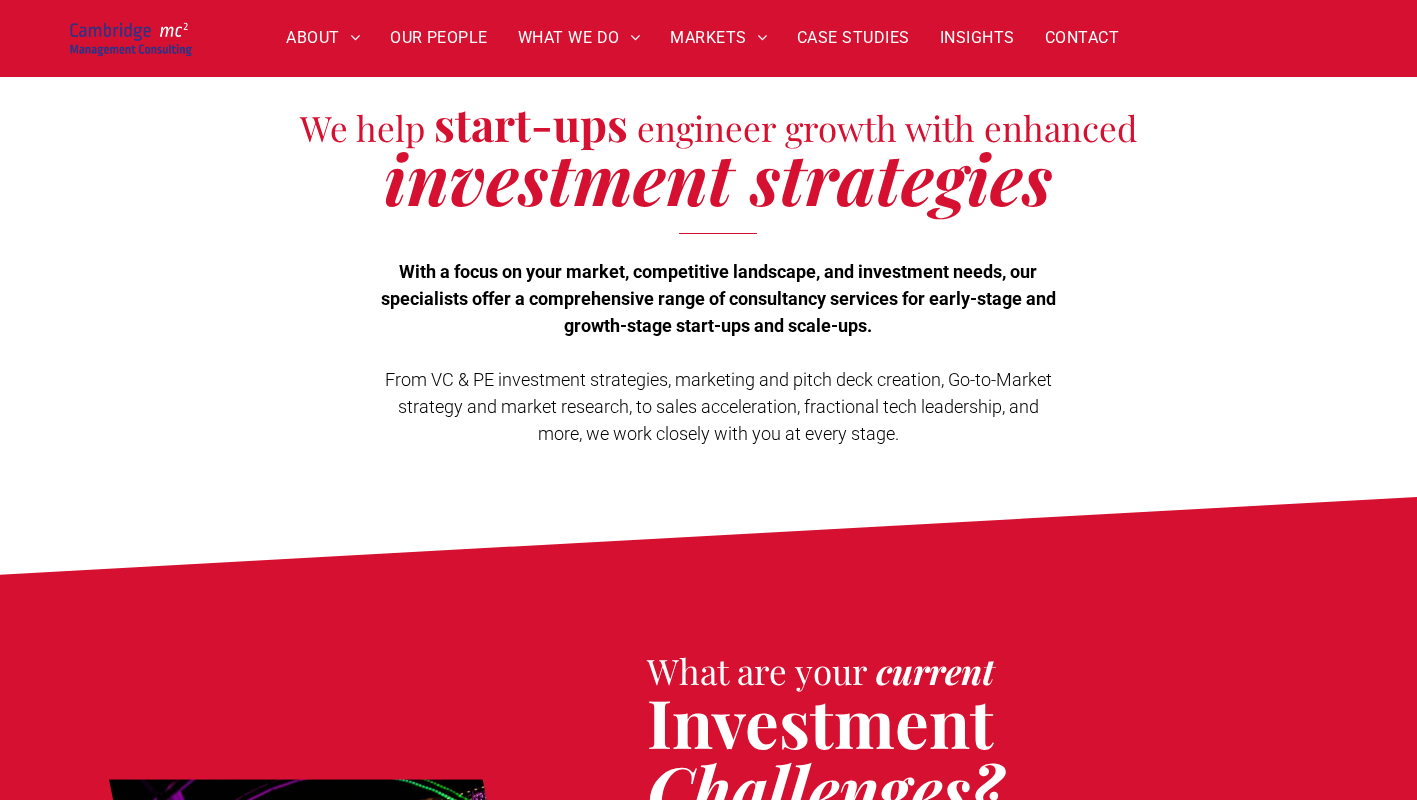drag, startPoint x: 623, startPoint y: 440, endPoint x: 568, endPoint y: 402, distance: 66.85058 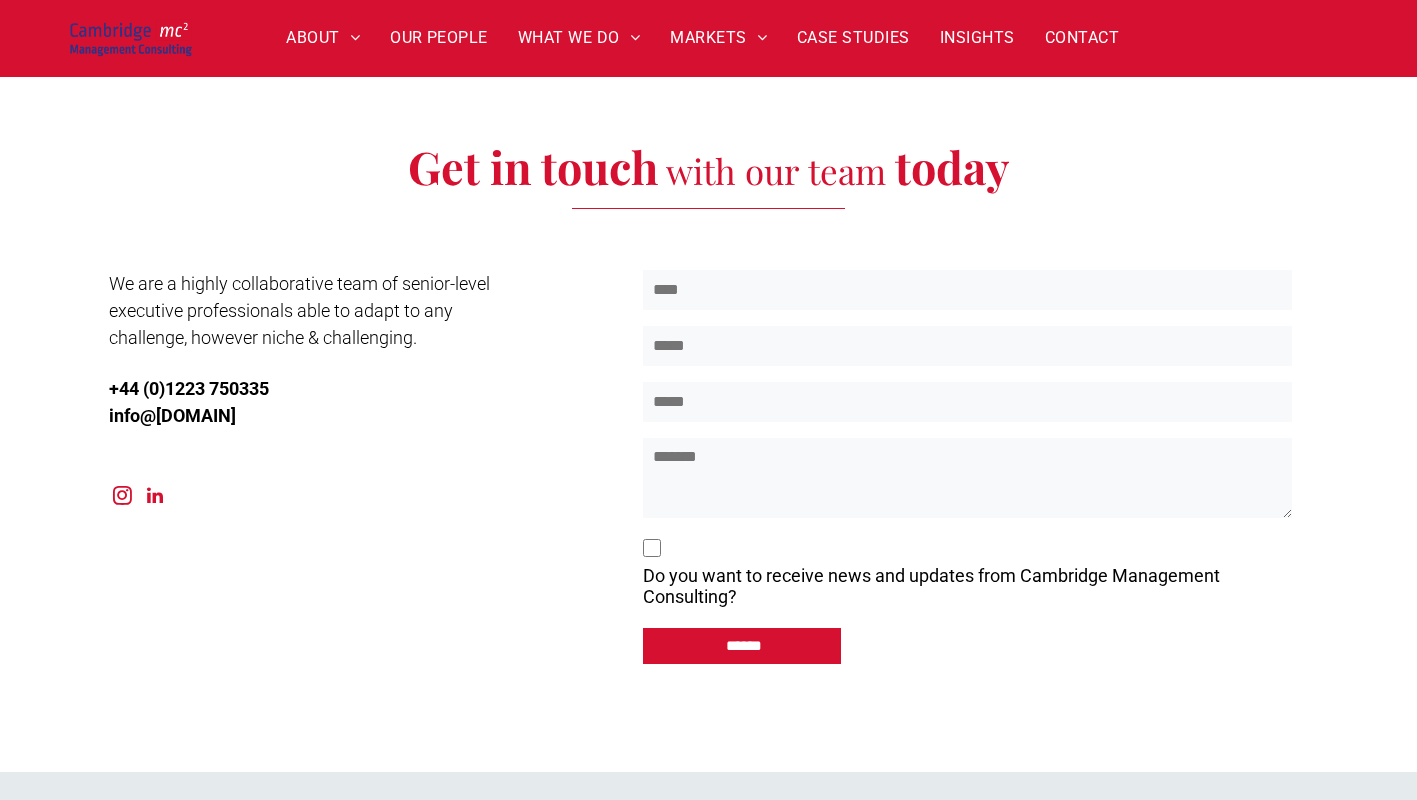 scroll, scrollTop: 3129, scrollLeft: 0, axis: vertical 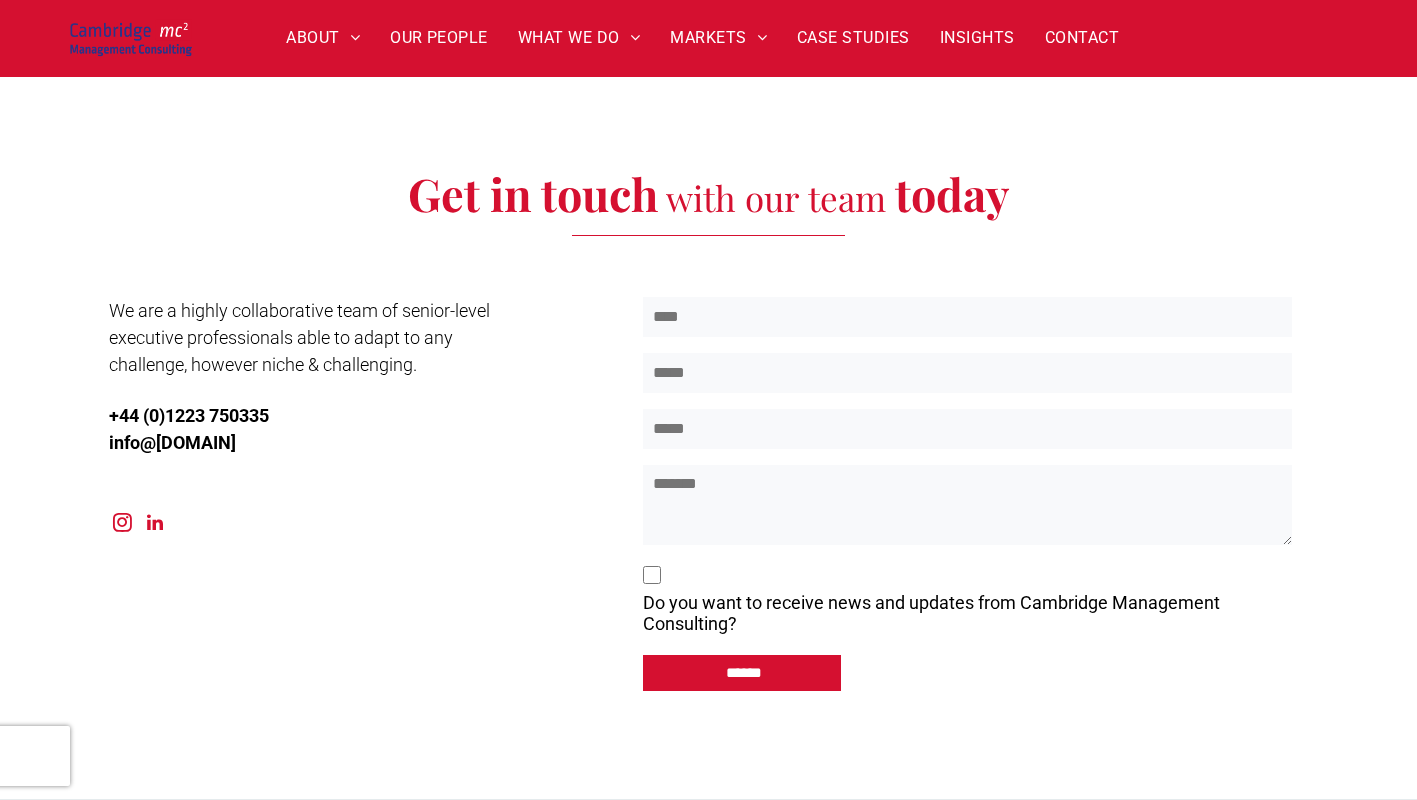 click at bounding box center [967, 317] 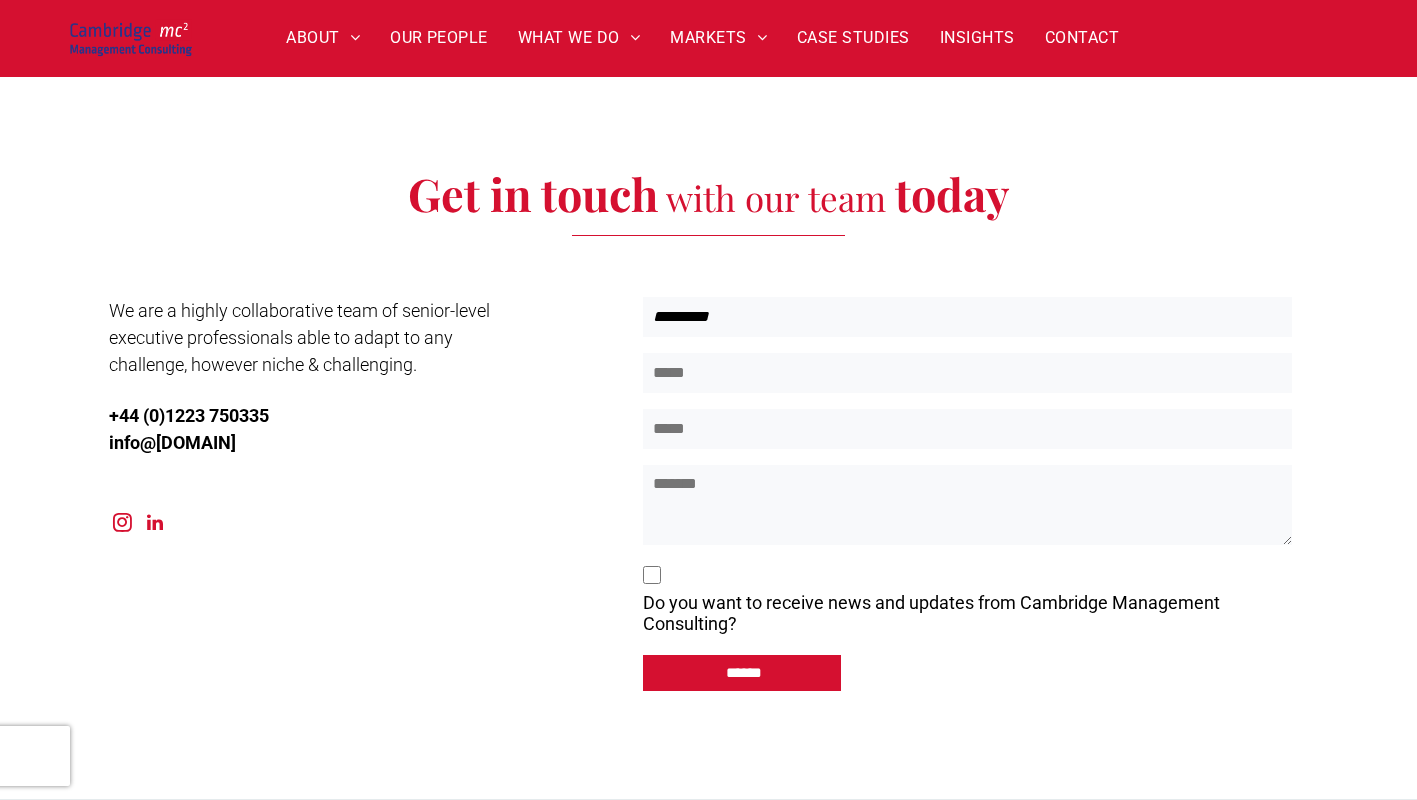 type on "*********" 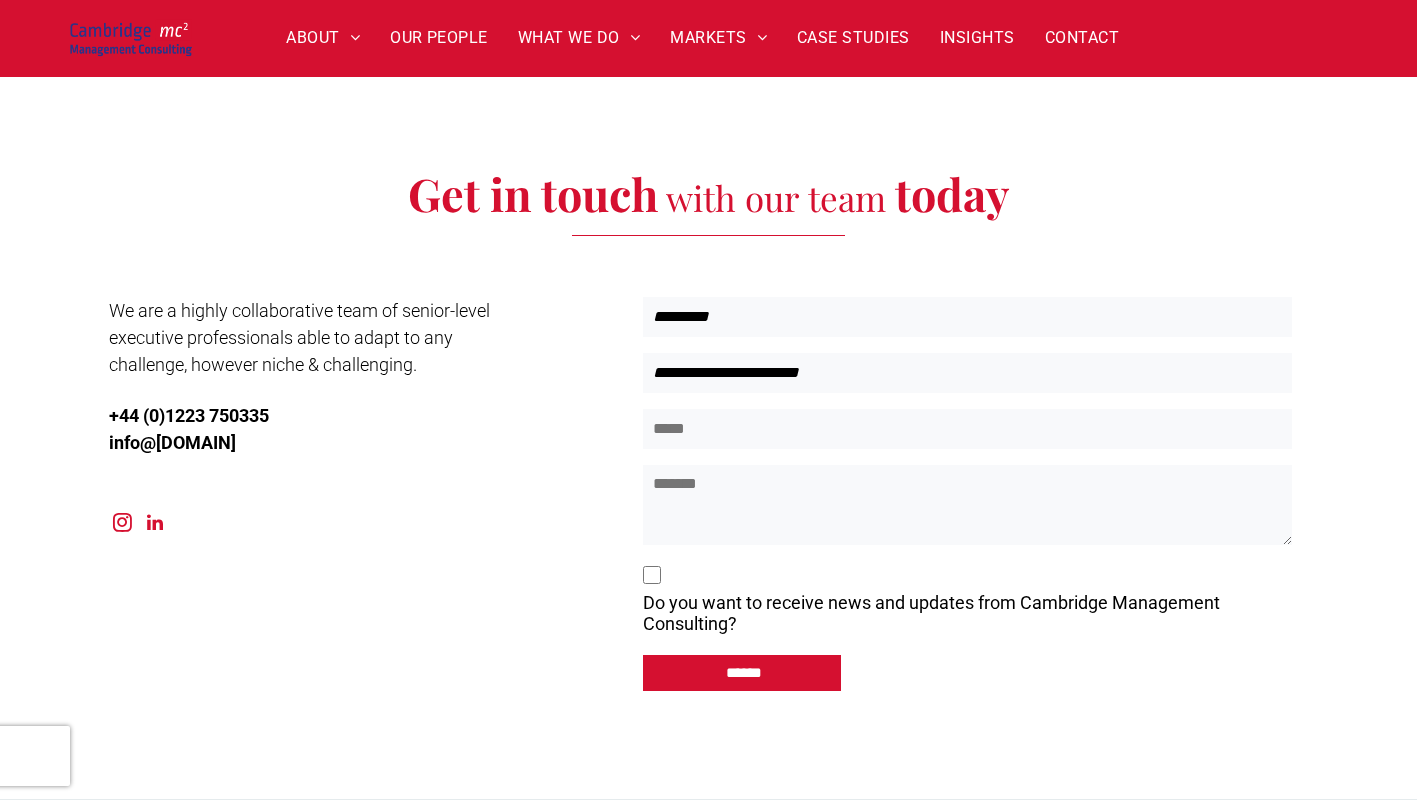 type on "**********" 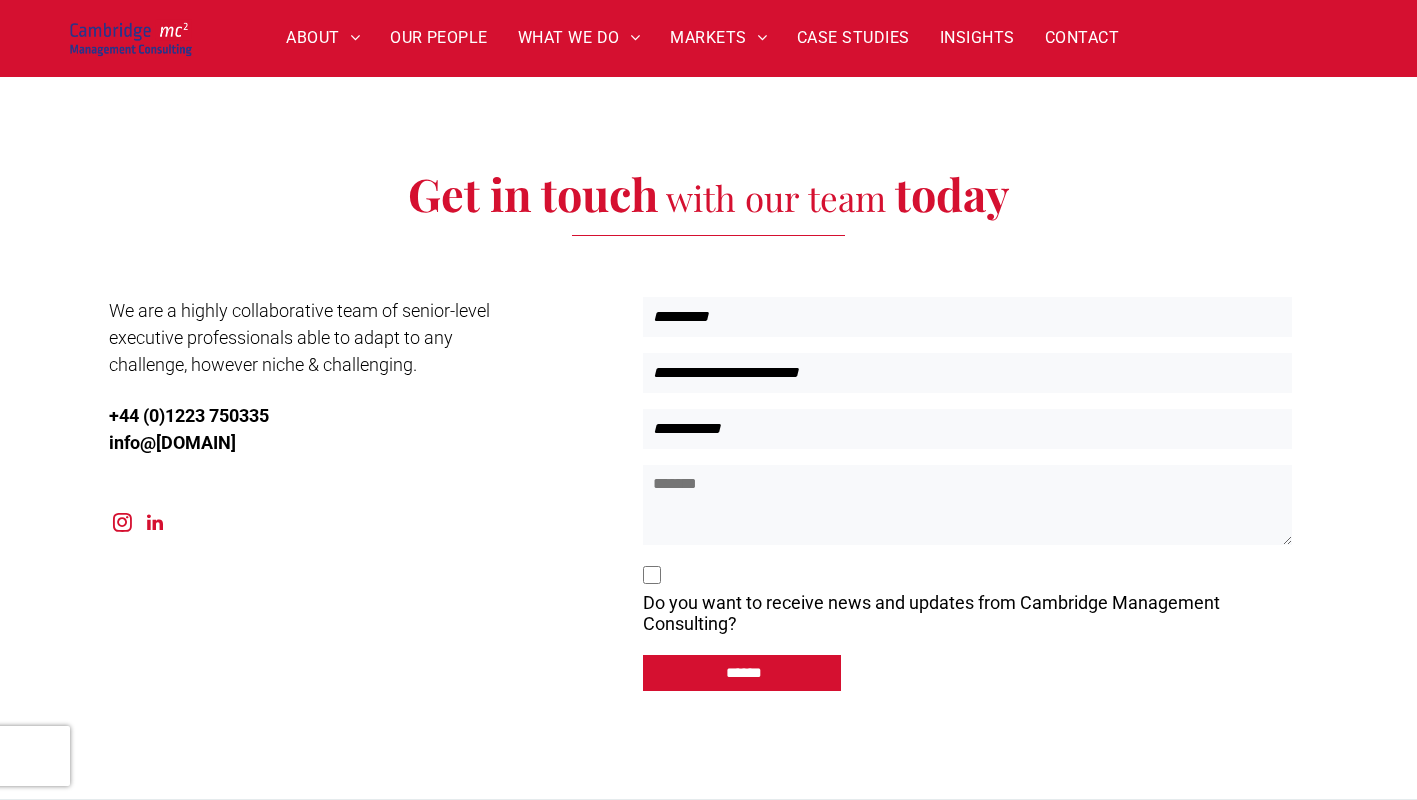 type on "**********" 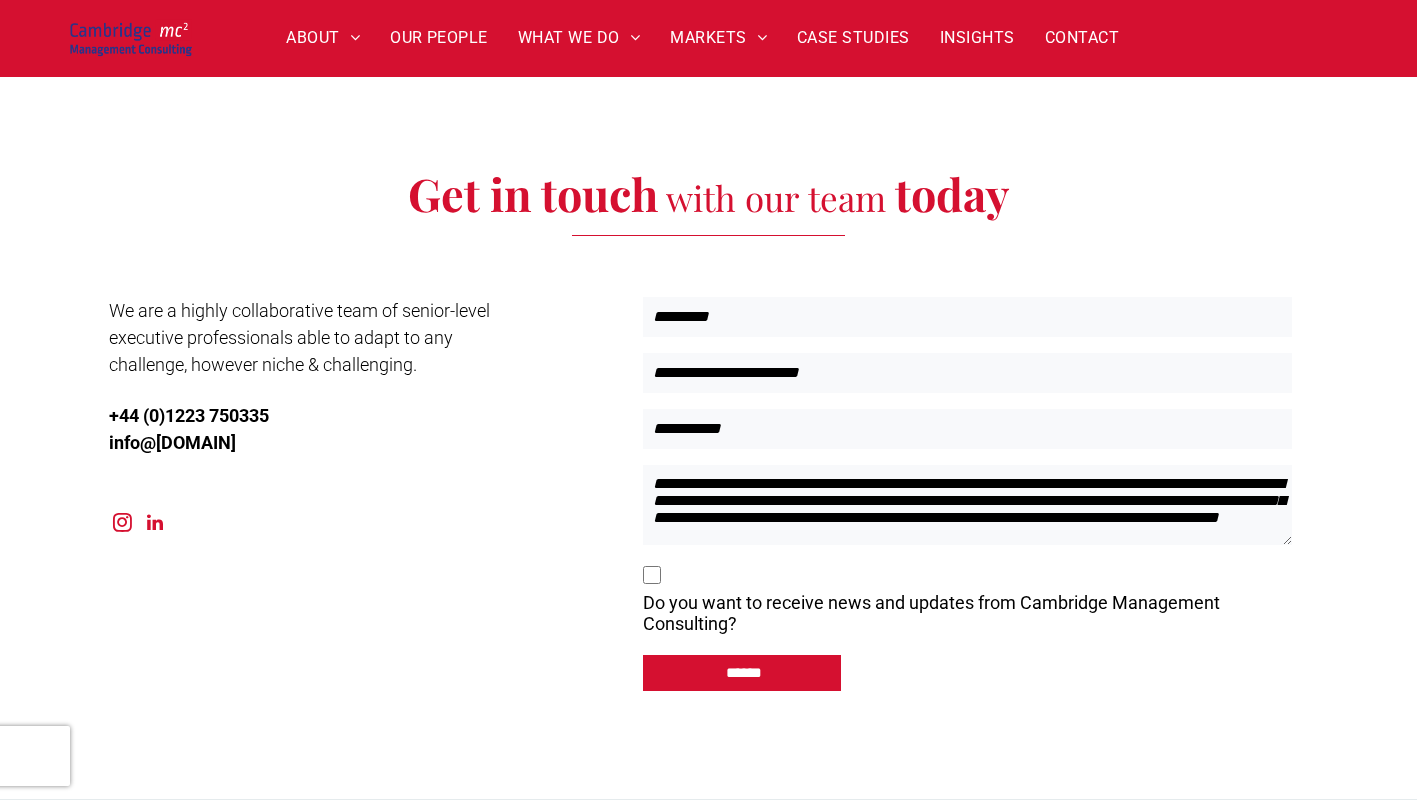scroll, scrollTop: 16, scrollLeft: 0, axis: vertical 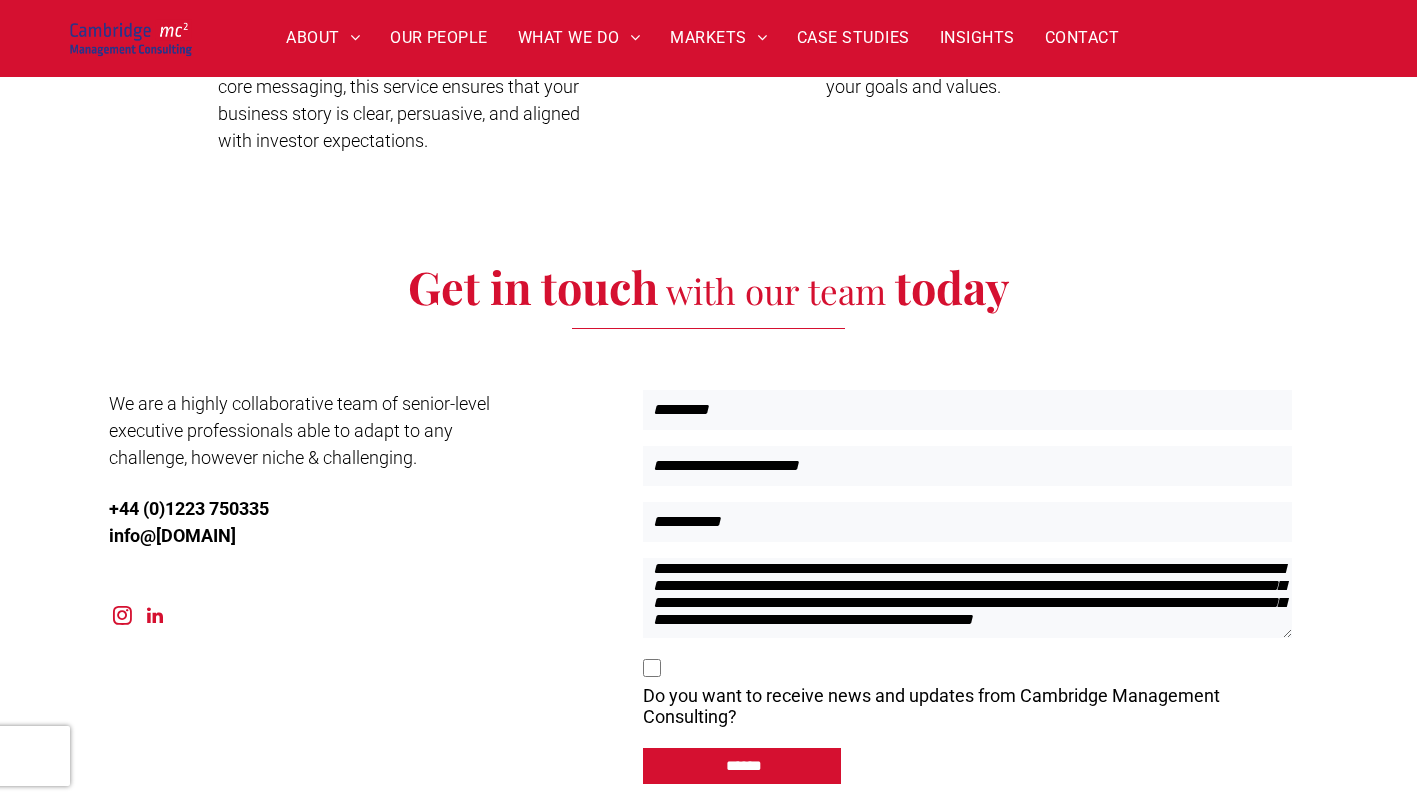 drag, startPoint x: 1121, startPoint y: 559, endPoint x: 905, endPoint y: 545, distance: 216.45323 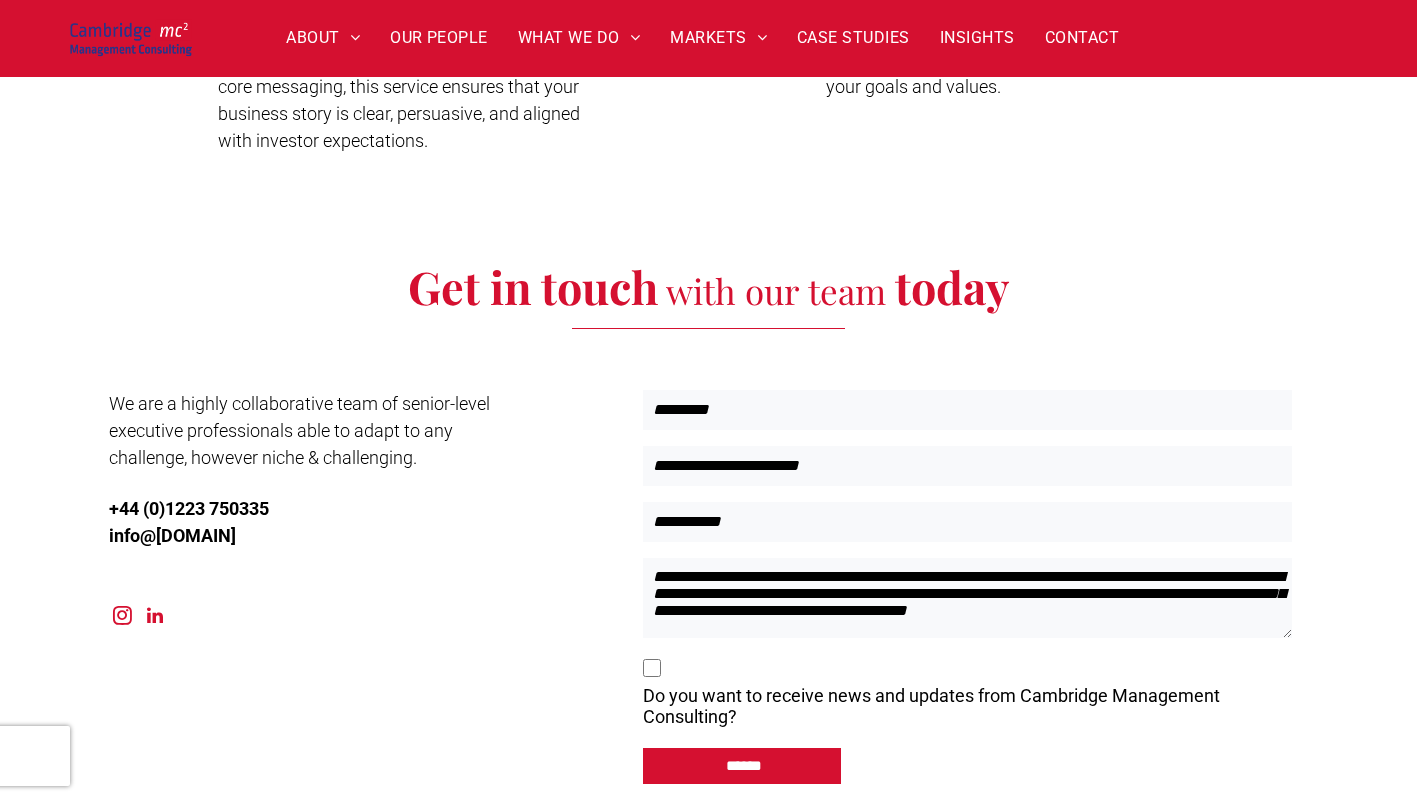 scroll, scrollTop: 0, scrollLeft: 0, axis: both 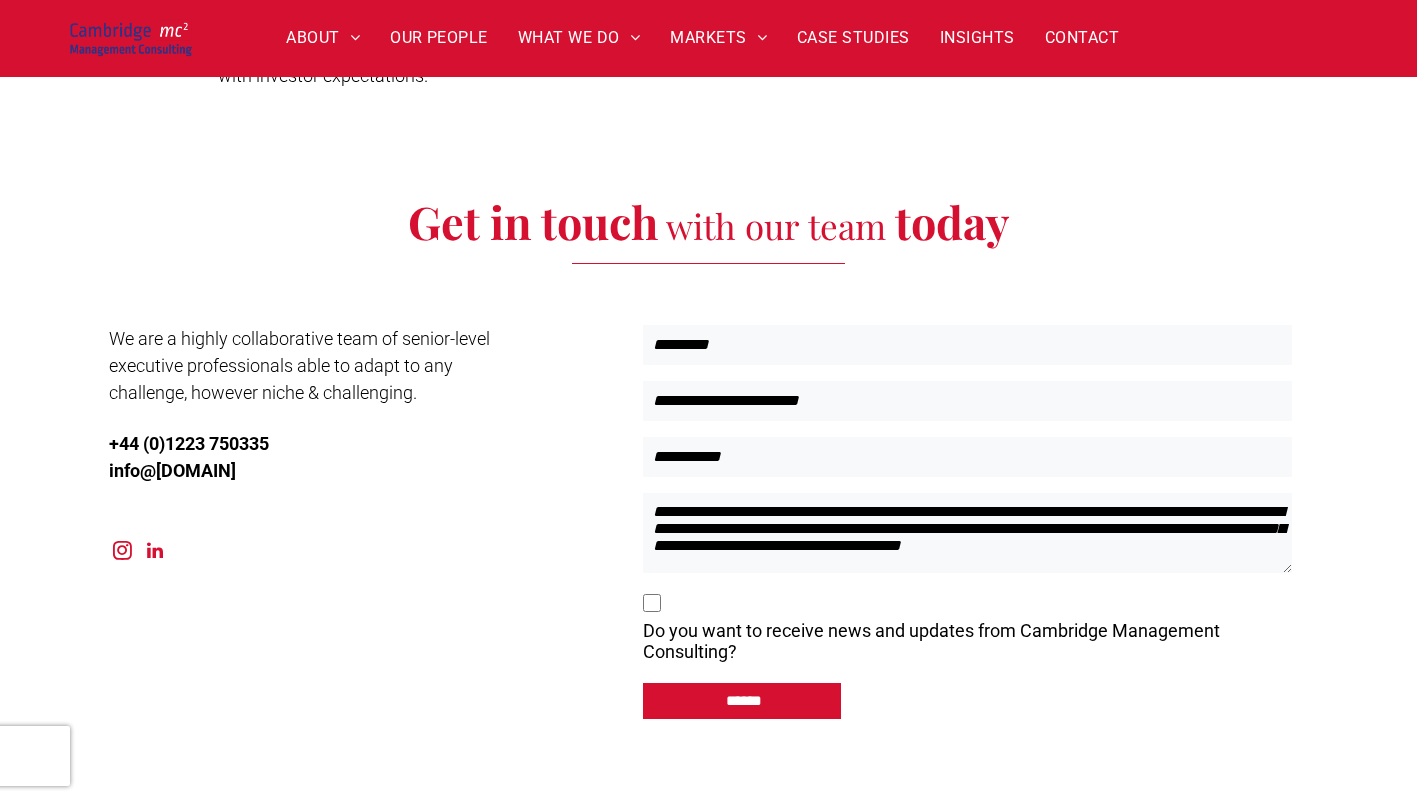 type on "**********" 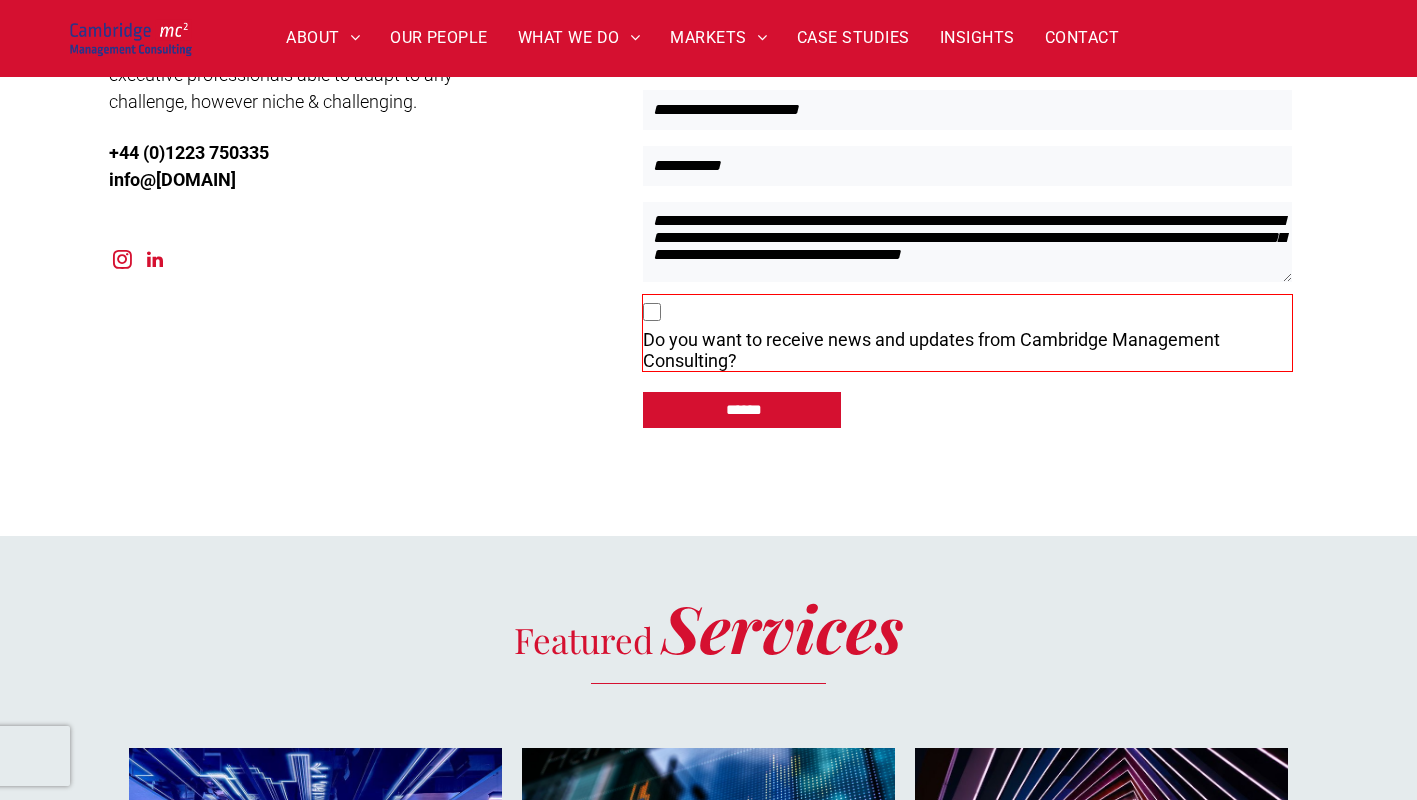 scroll, scrollTop: 3334, scrollLeft: 0, axis: vertical 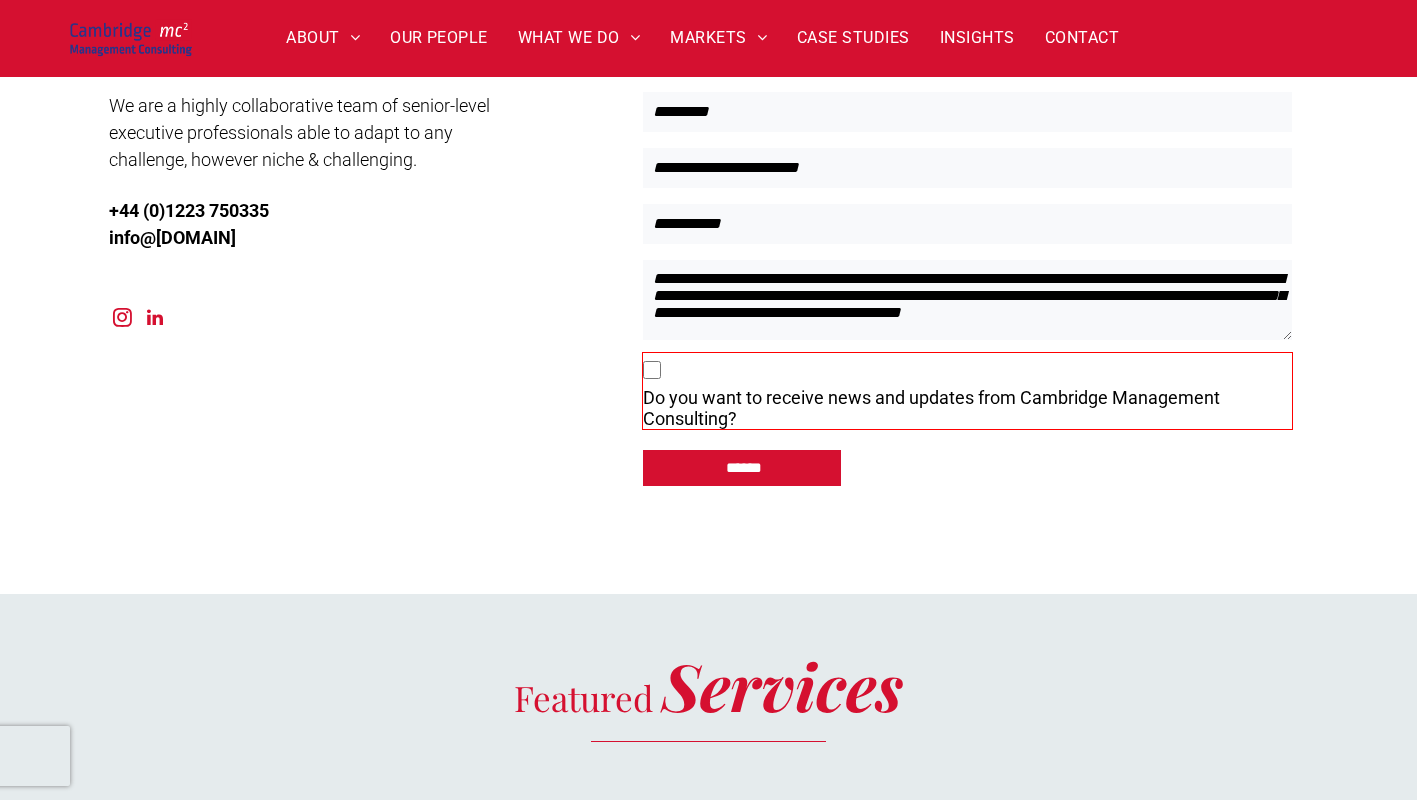 click on "******" at bounding box center (744, 468) 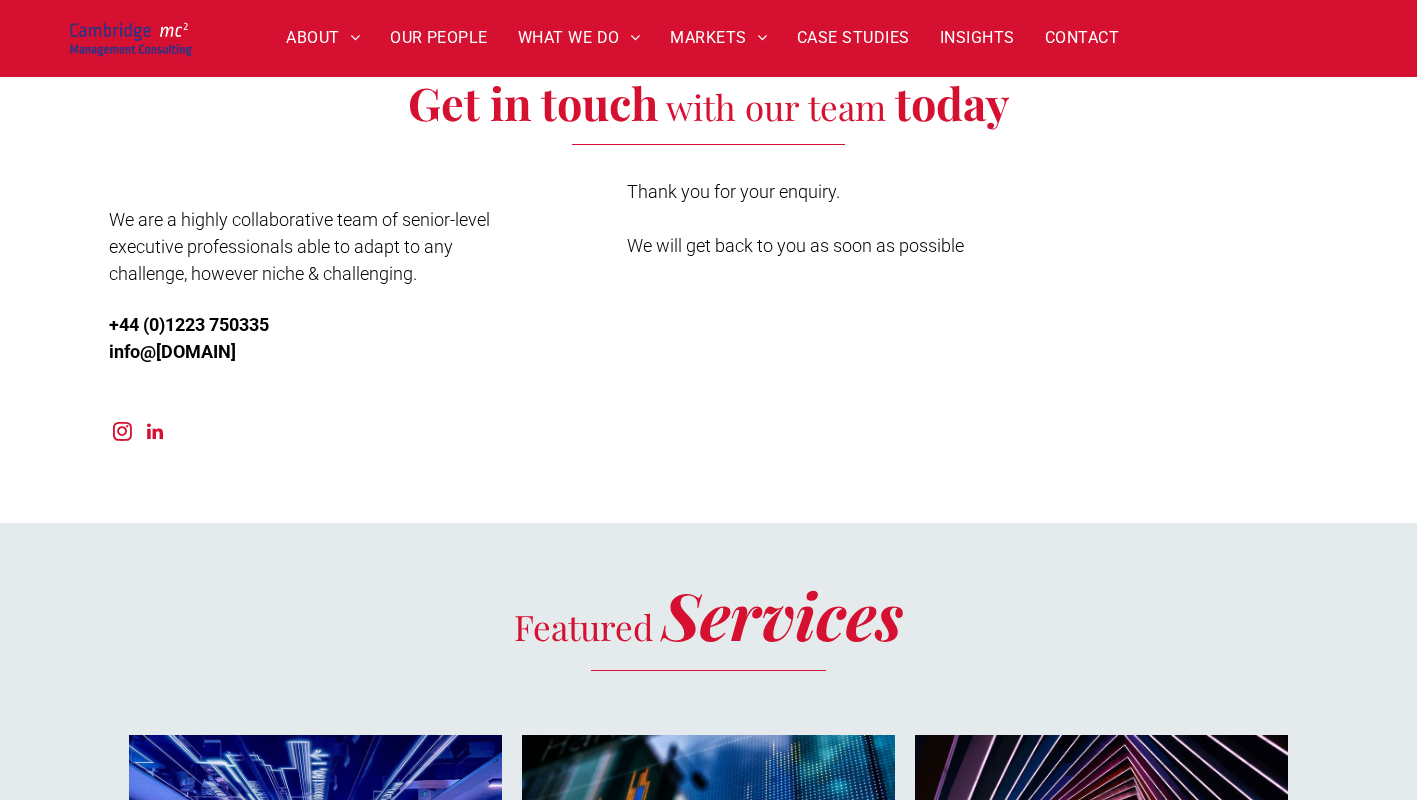 scroll, scrollTop: 3126, scrollLeft: 0, axis: vertical 